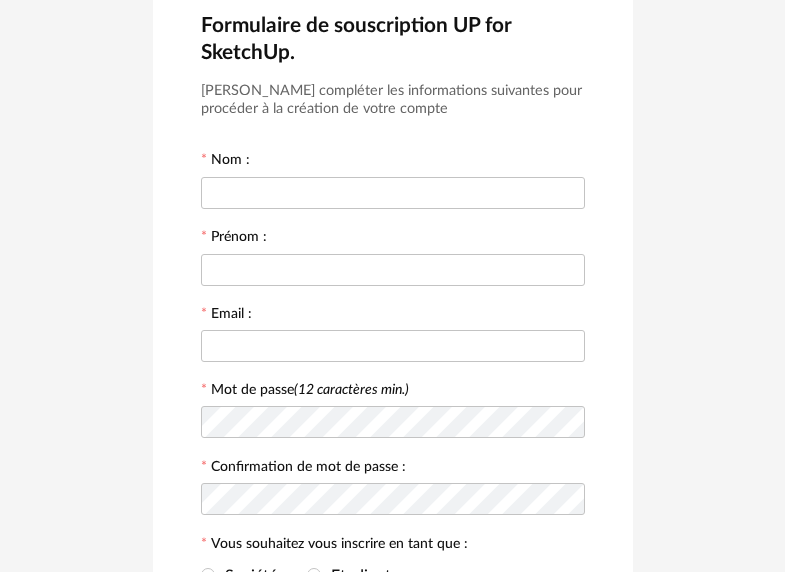 scroll, scrollTop: 145, scrollLeft: 0, axis: vertical 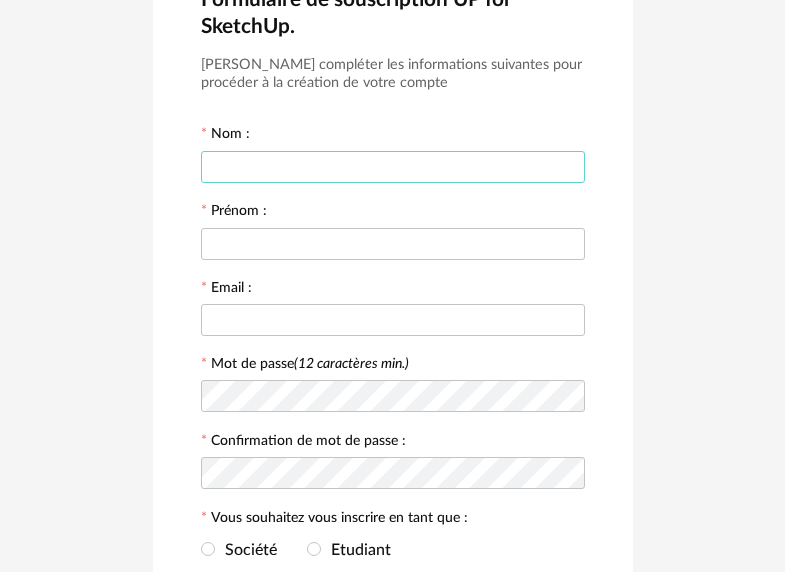 click at bounding box center [393, 167] 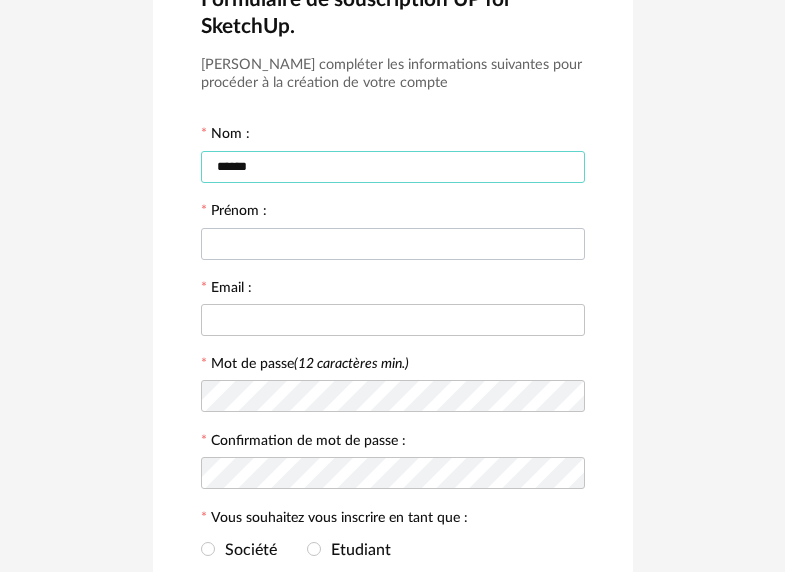 type on "******" 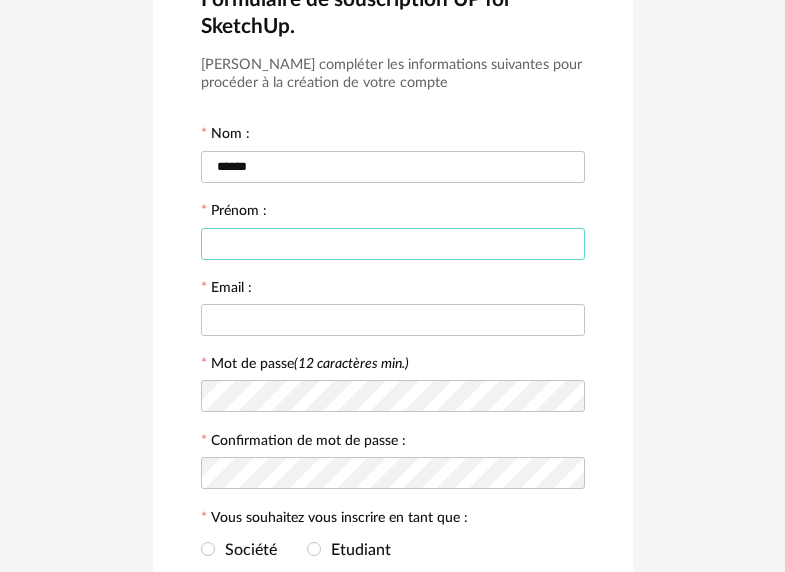 click at bounding box center (393, 244) 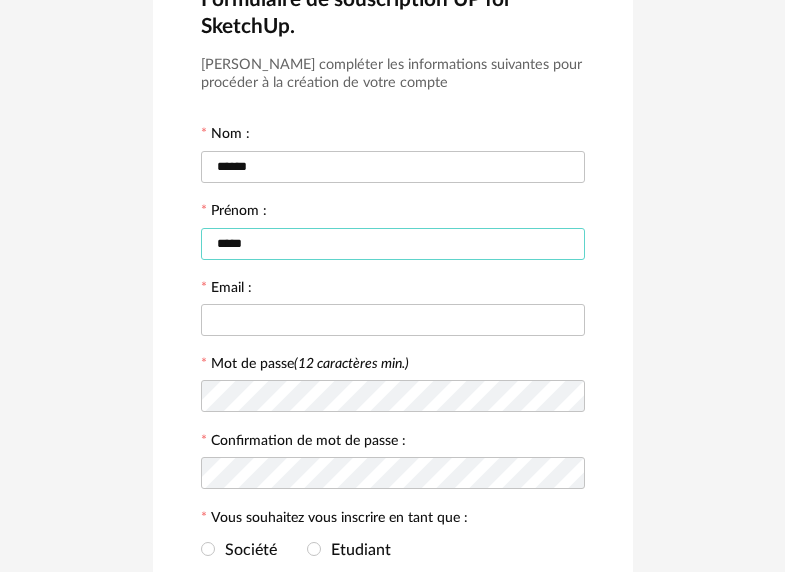 type on "*****" 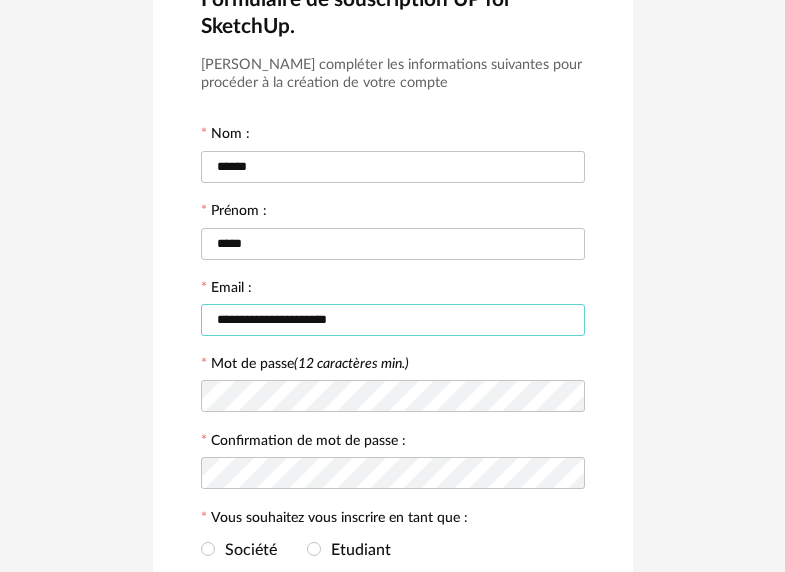 type on "**********" 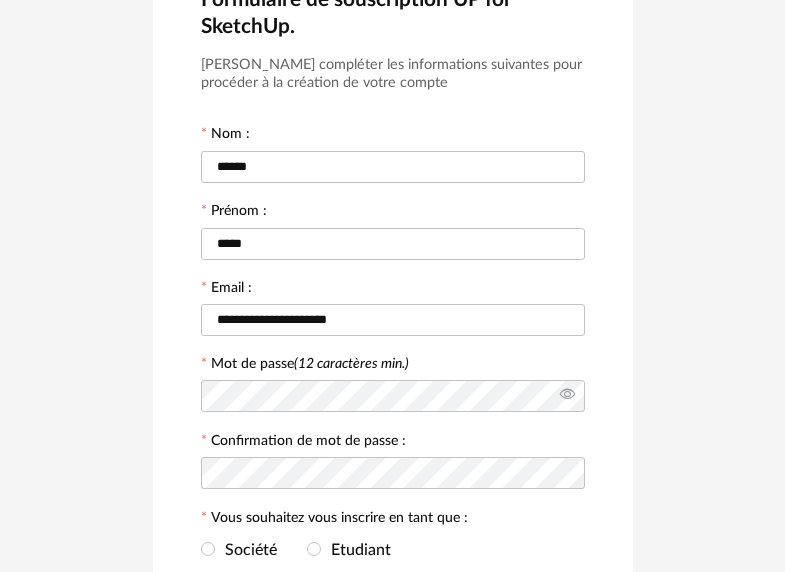 click at bounding box center (567, 396) 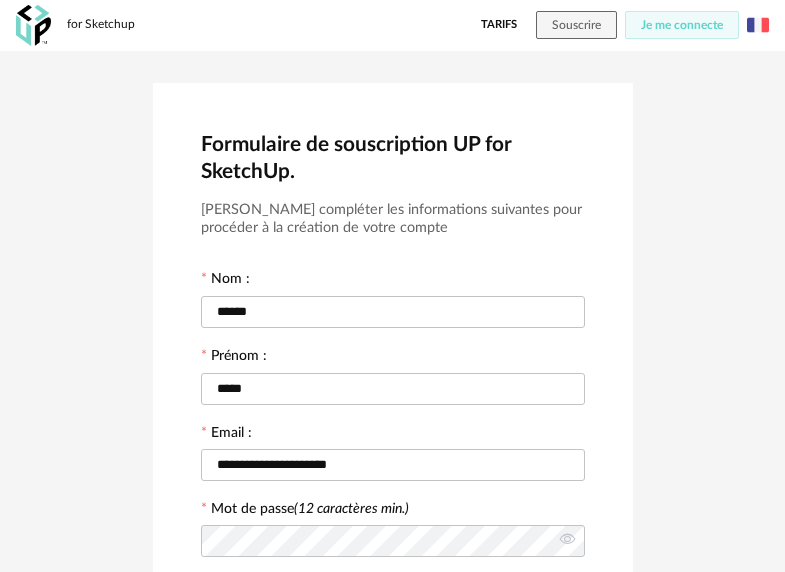 scroll, scrollTop: 463, scrollLeft: 0, axis: vertical 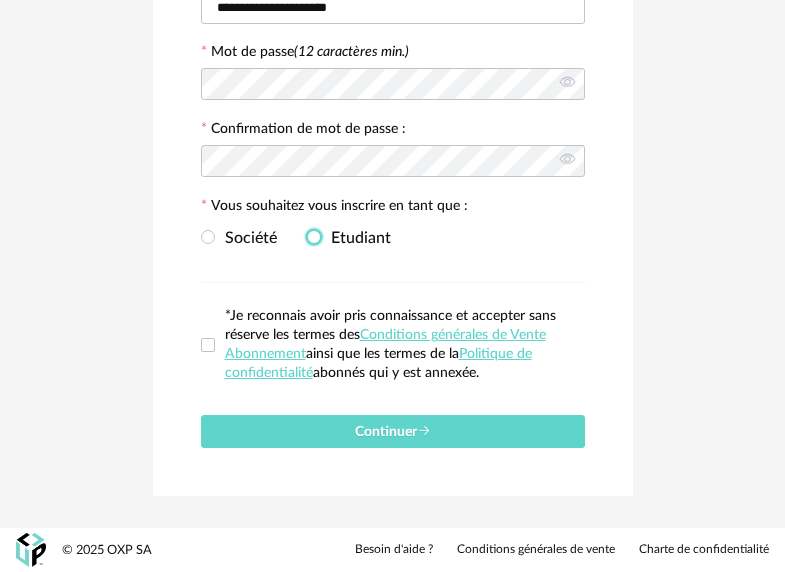 click at bounding box center (314, 237) 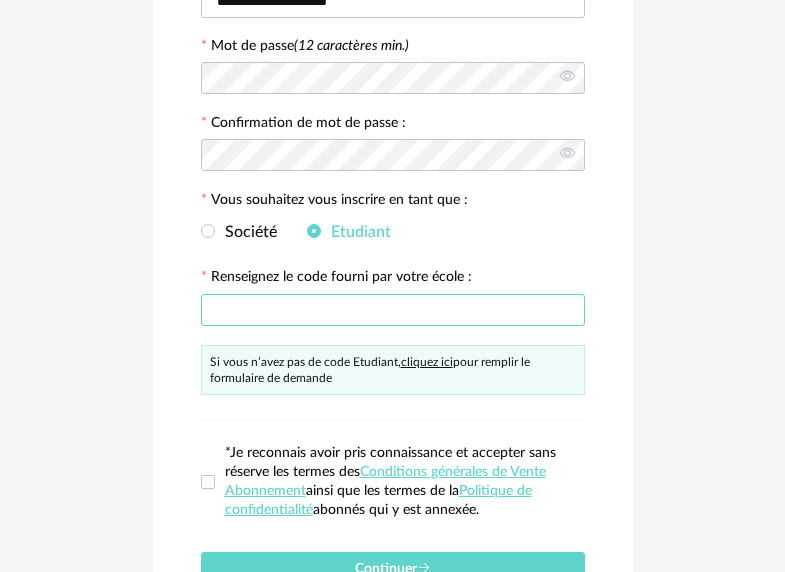 click at bounding box center [393, 310] 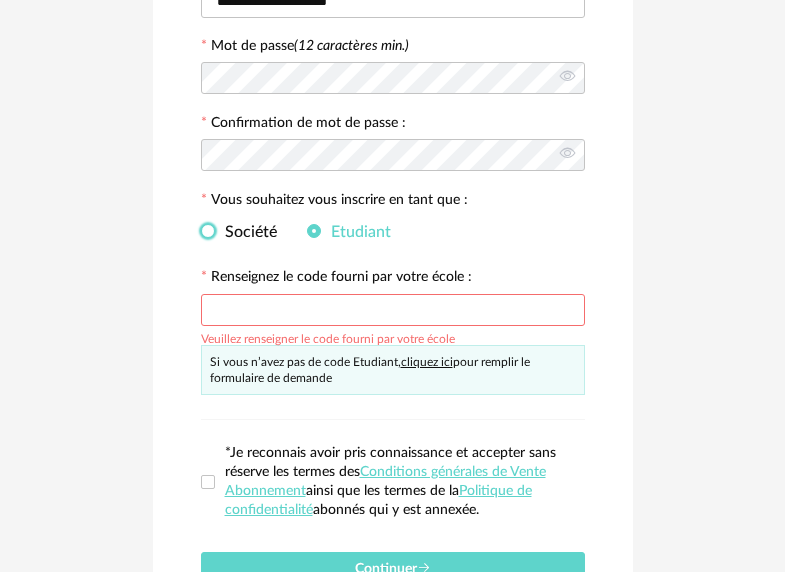 click at bounding box center (208, 231) 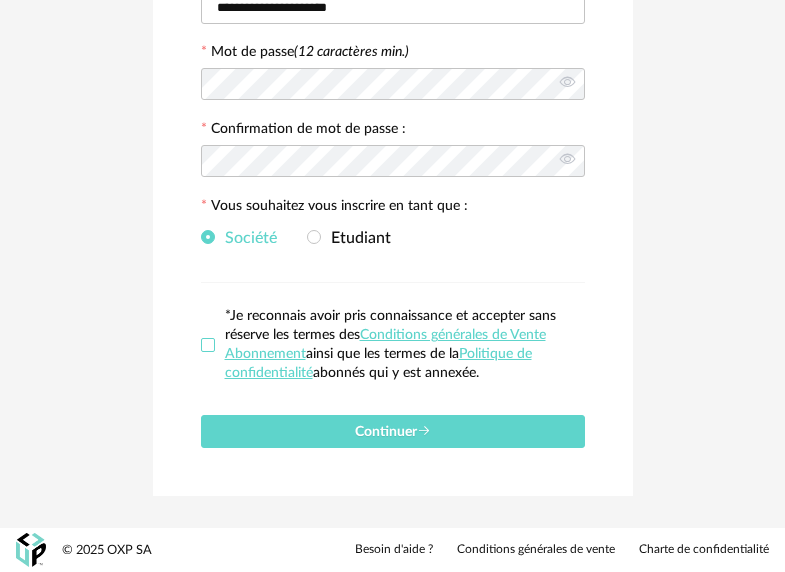 click at bounding box center (208, 345) 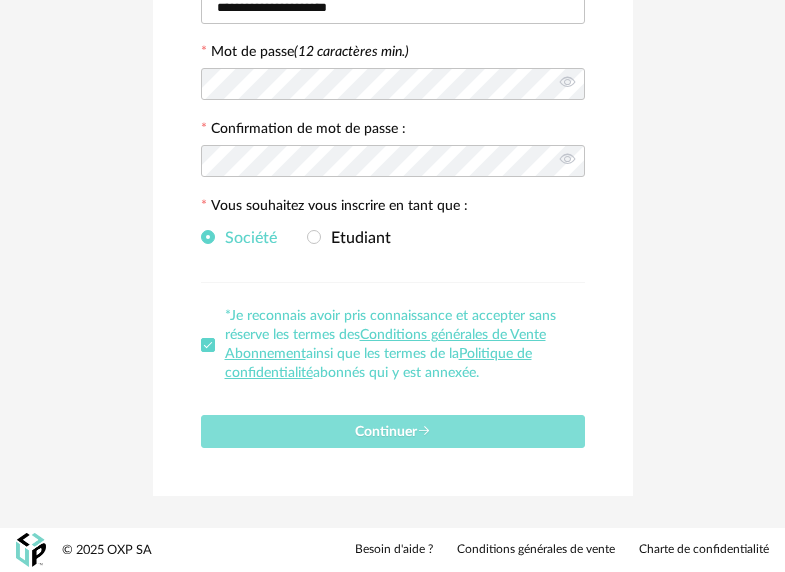 click on "Continuer" at bounding box center [393, 432] 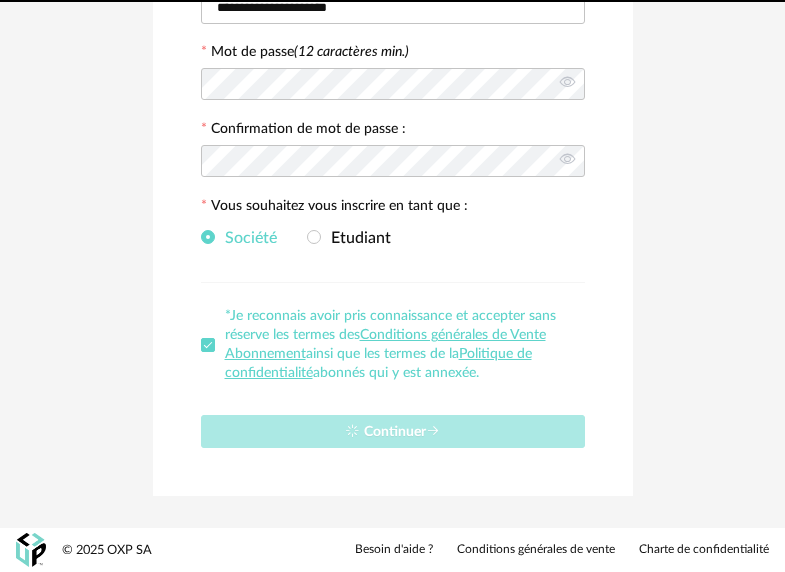 type 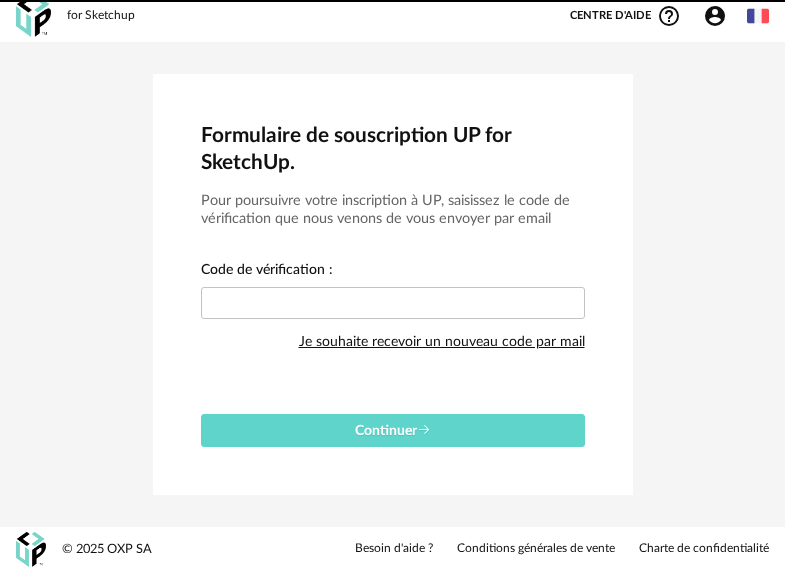 scroll, scrollTop: 9, scrollLeft: 0, axis: vertical 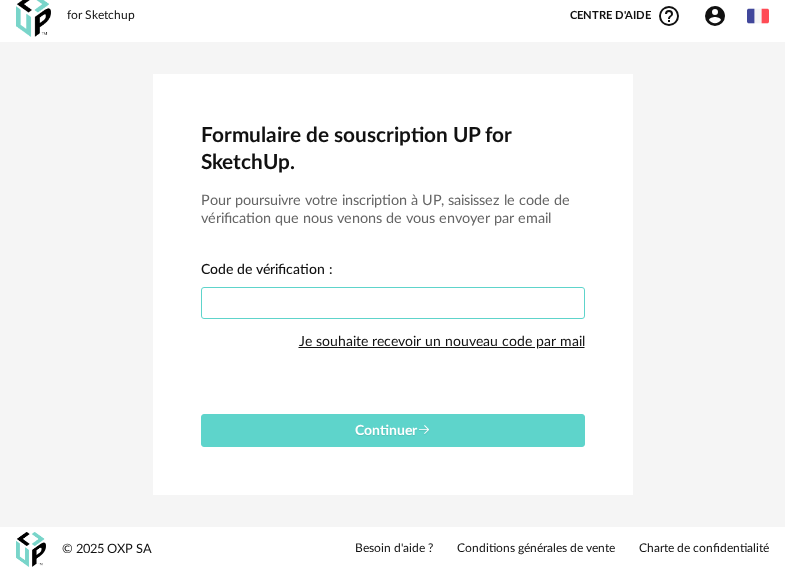 drag, startPoint x: 316, startPoint y: 292, endPoint x: 373, endPoint y: 304, distance: 58.249462 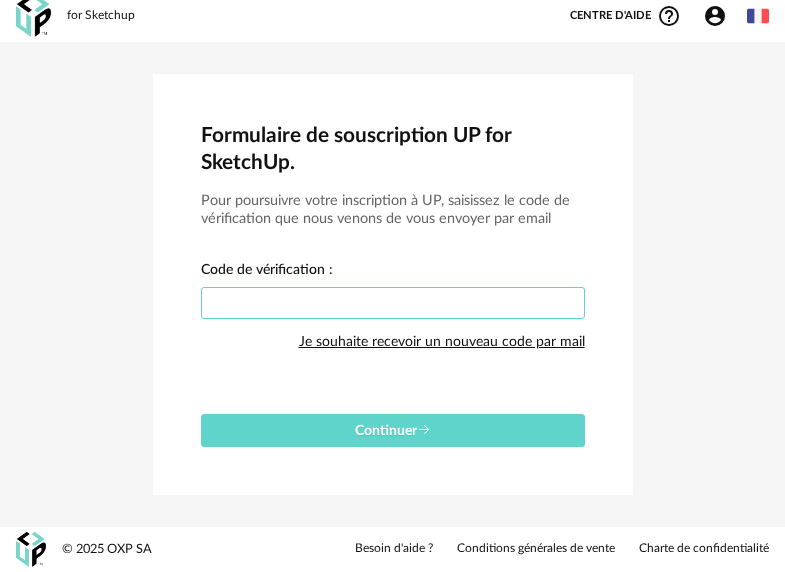paste on "****" 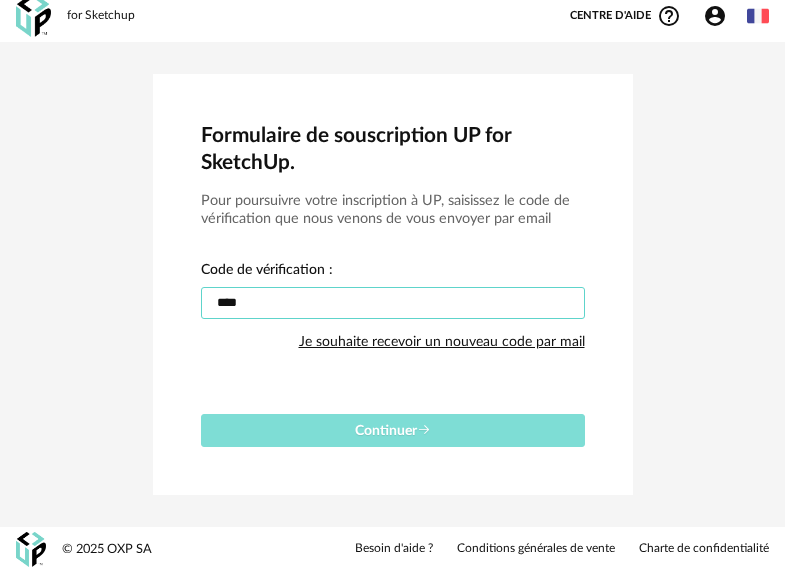 type on "****" 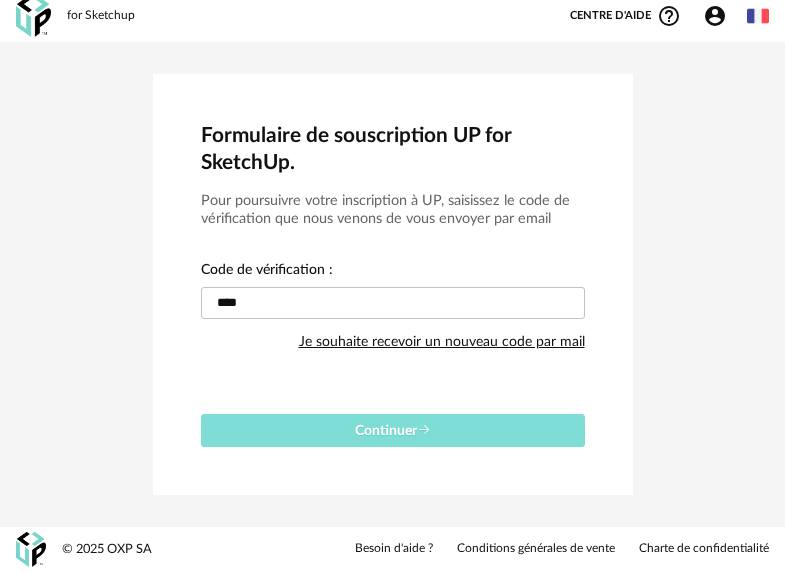 click on "Continuer" at bounding box center (393, 431) 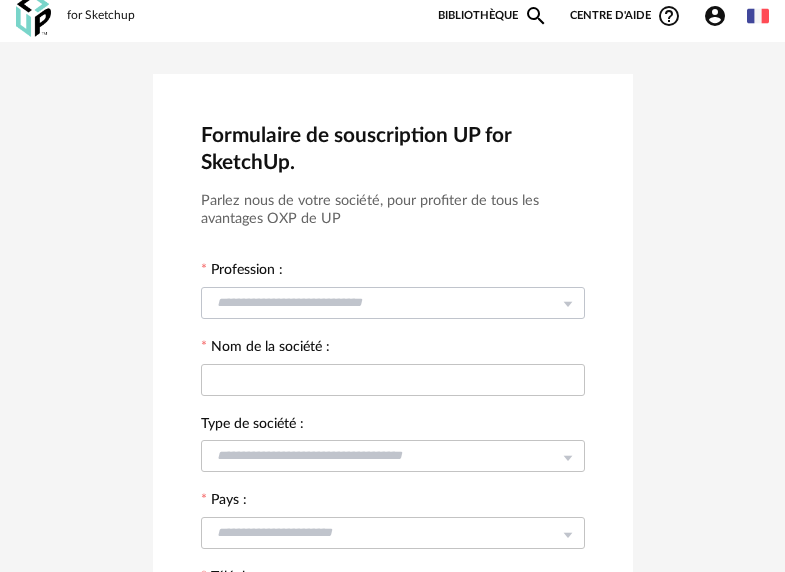 click at bounding box center [567, 302] 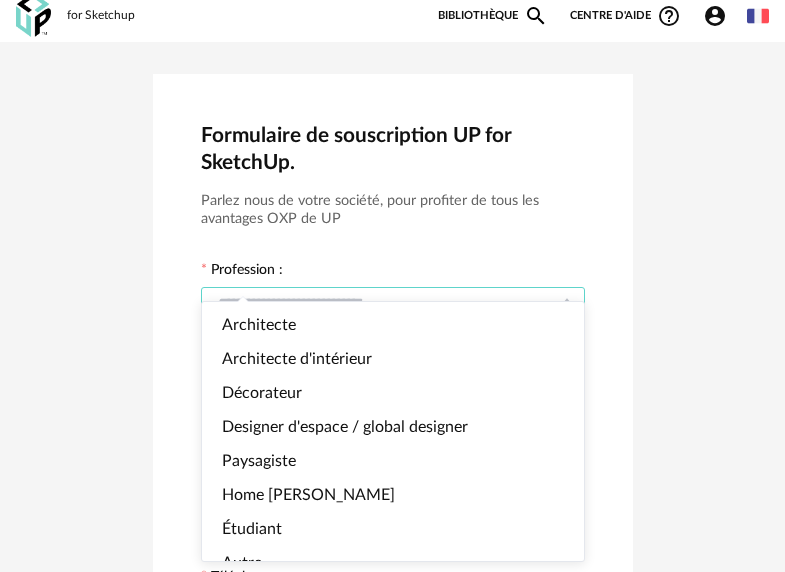 click at bounding box center [393, 303] 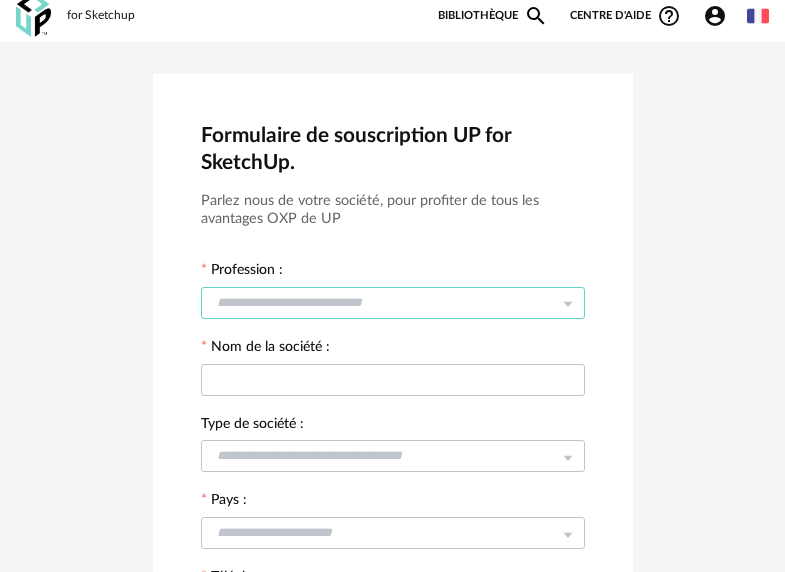 click at bounding box center (393, 303) 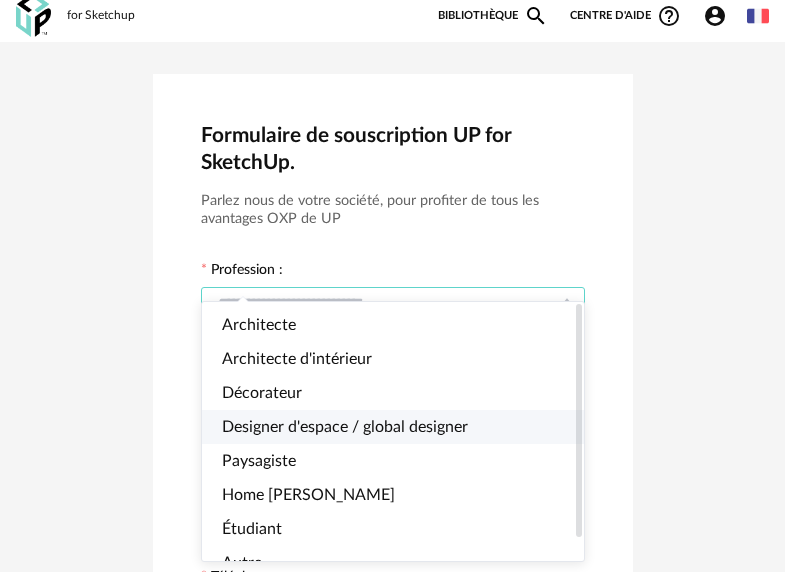 scroll, scrollTop: 25, scrollLeft: 0, axis: vertical 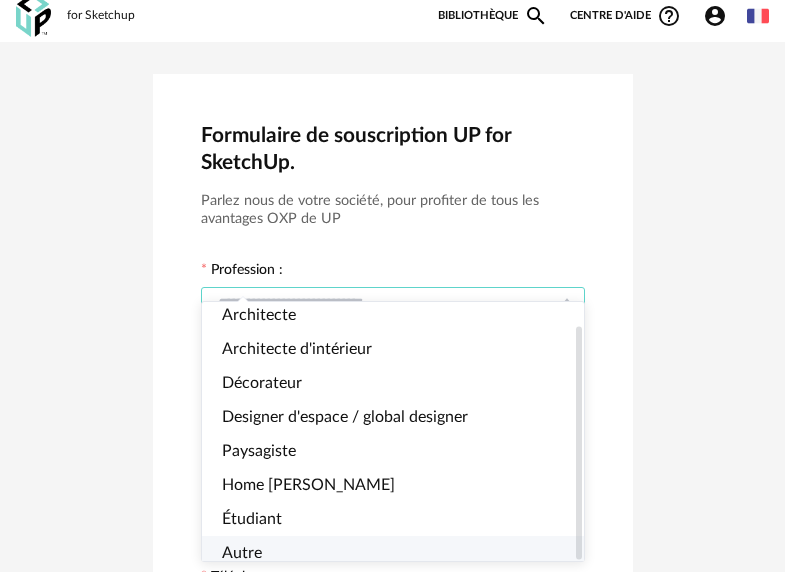 click on "Autre" at bounding box center (242, 553) 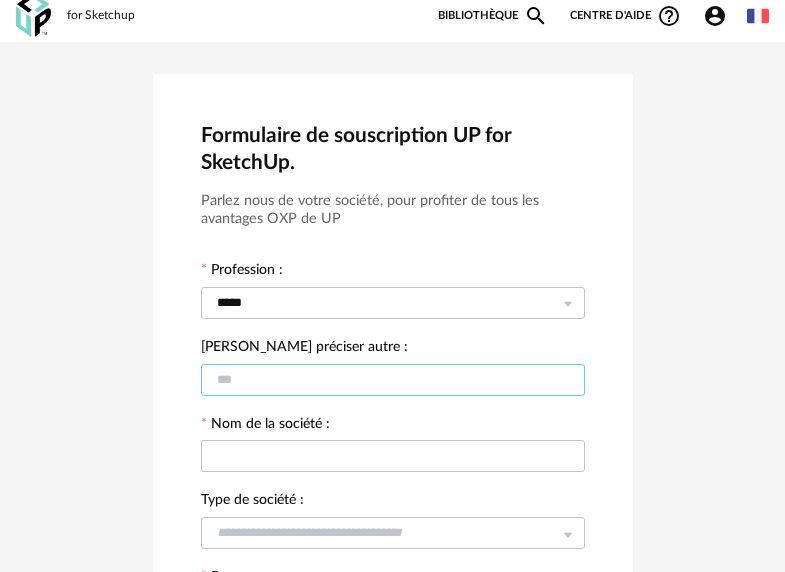 click at bounding box center [393, 380] 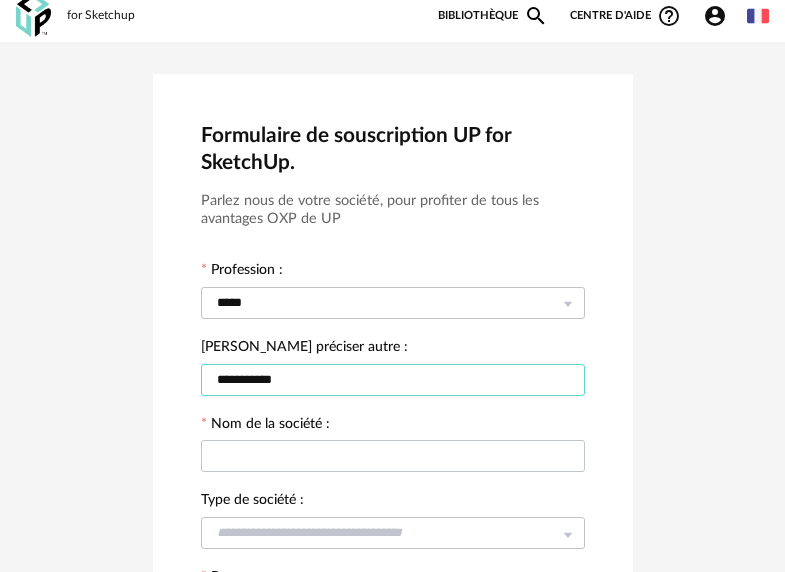 type on "**********" 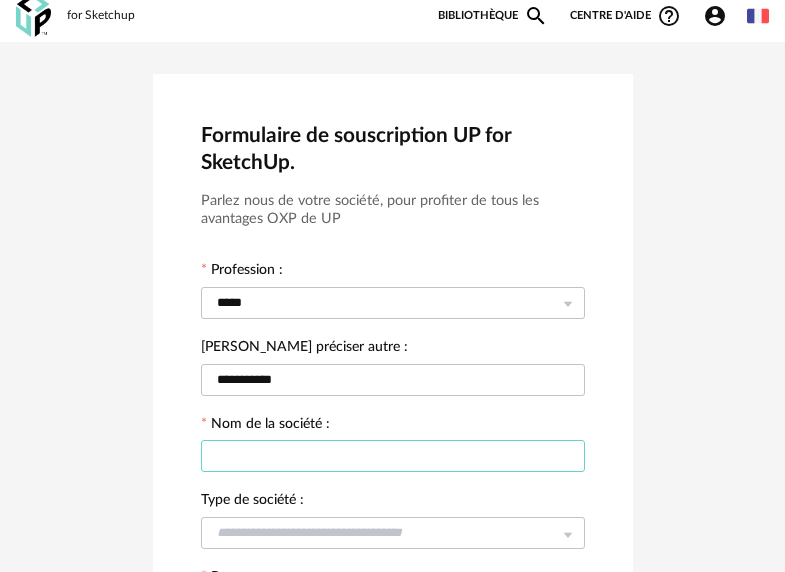 click at bounding box center [393, 456] 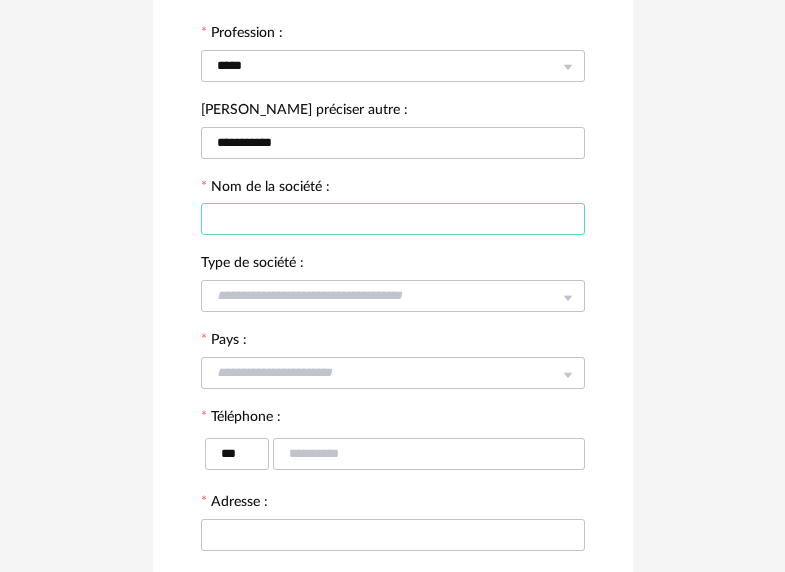 scroll, scrollTop: 220, scrollLeft: 0, axis: vertical 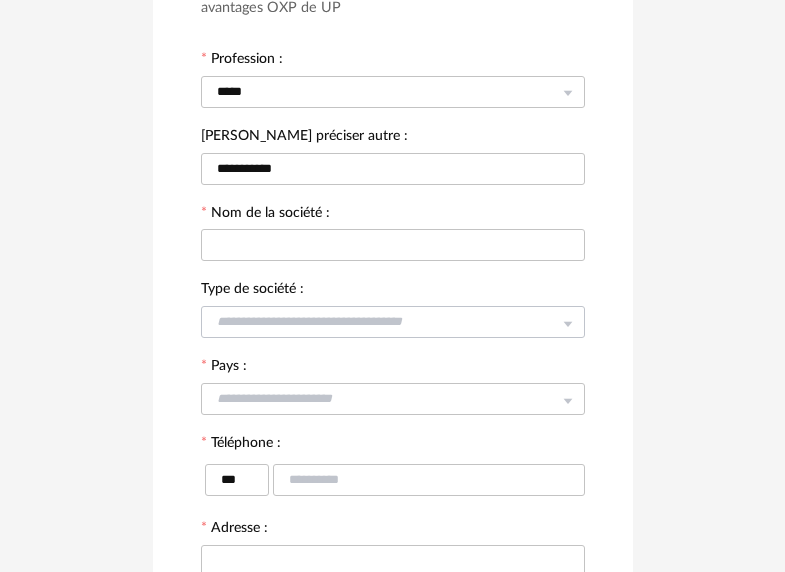 click at bounding box center (567, 322) 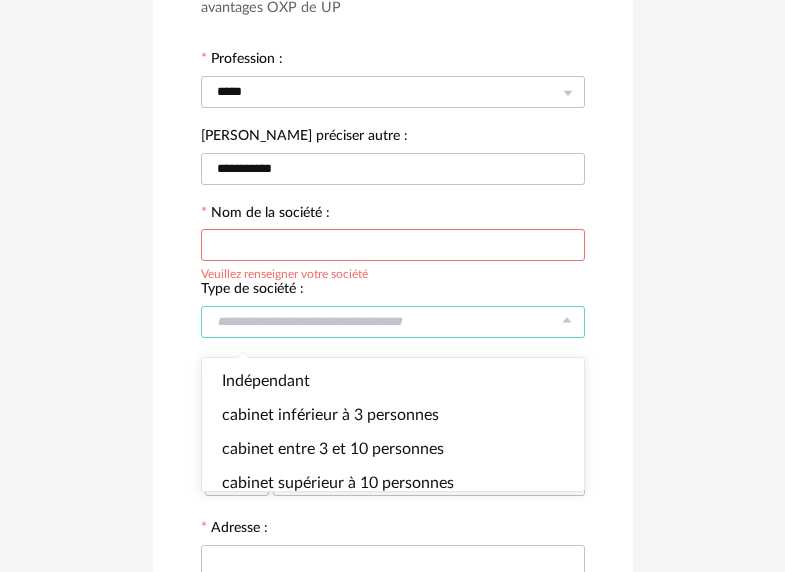 click at bounding box center (393, 245) 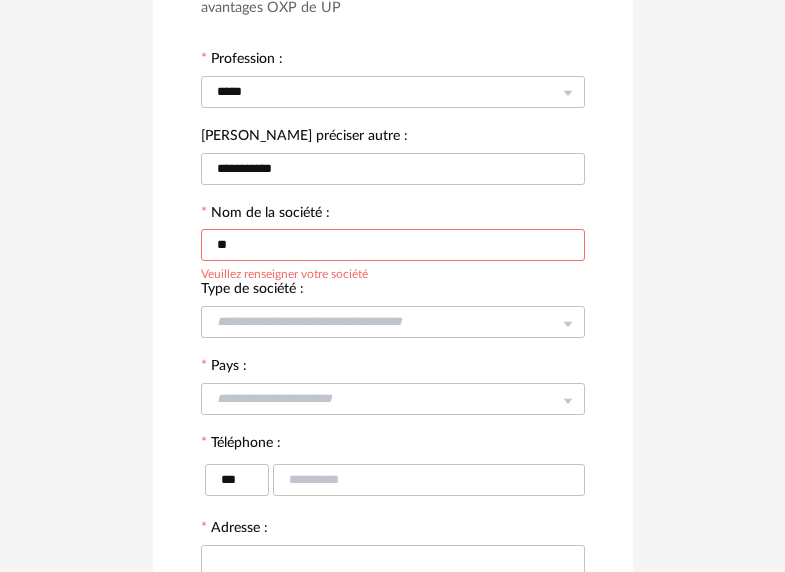 type on "*" 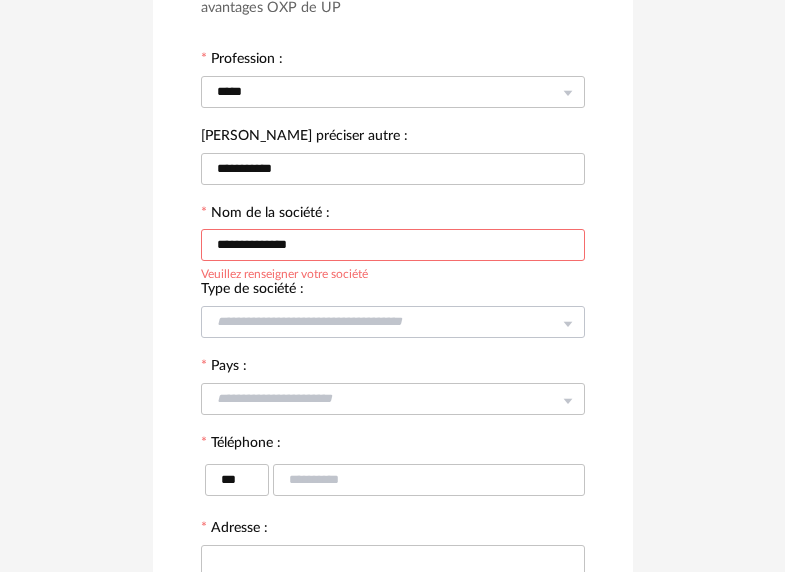 type on "**********" 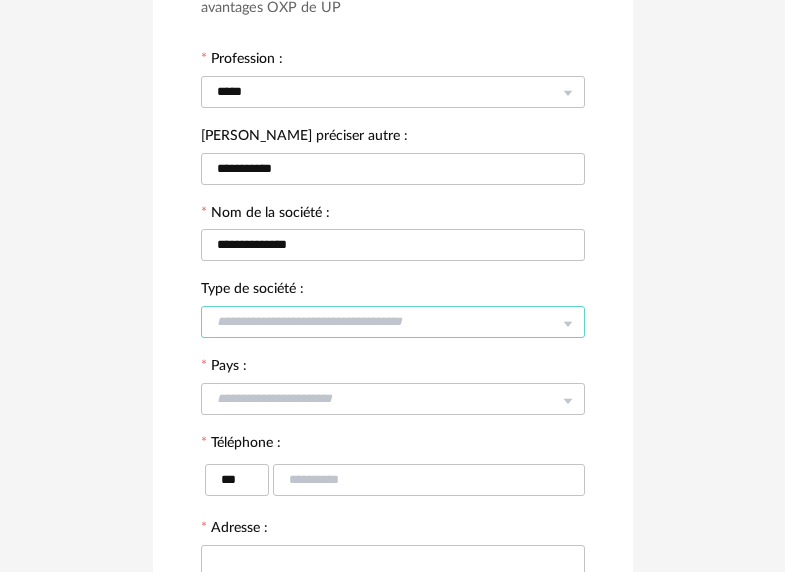 click at bounding box center (393, 322) 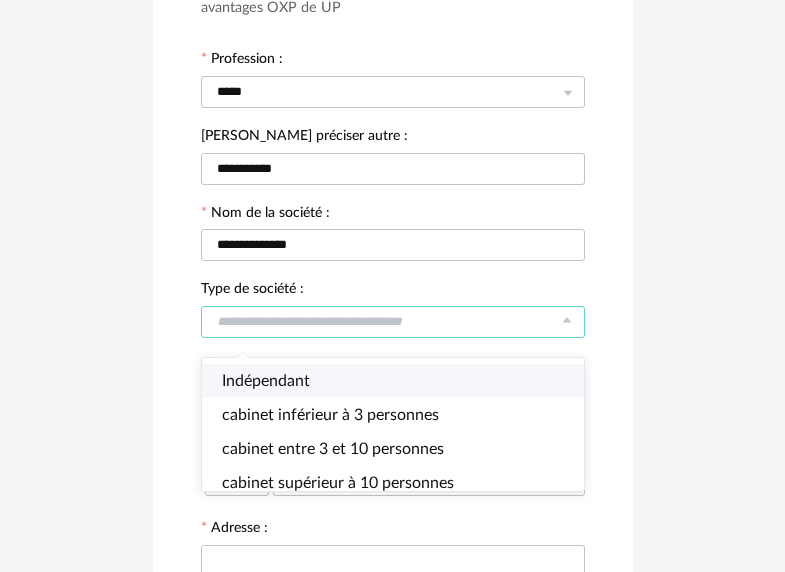 click on "Indépendant" at bounding box center [266, 381] 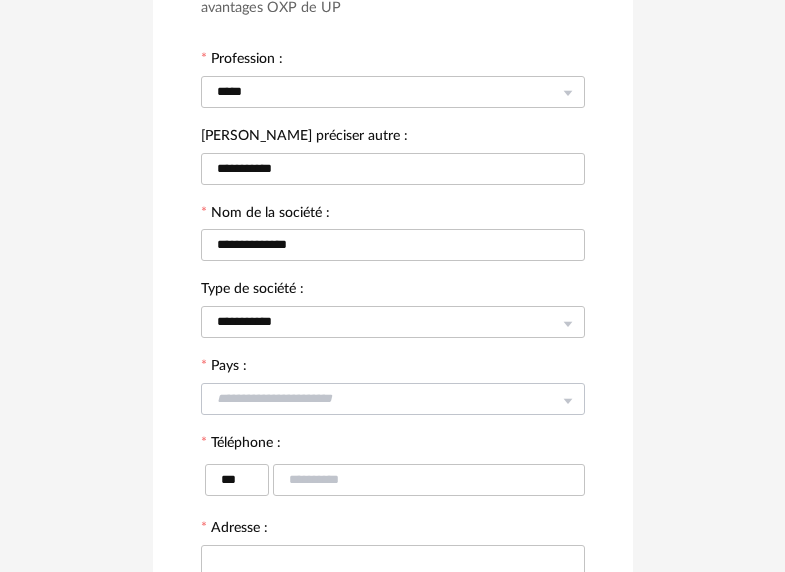 click at bounding box center (567, 399) 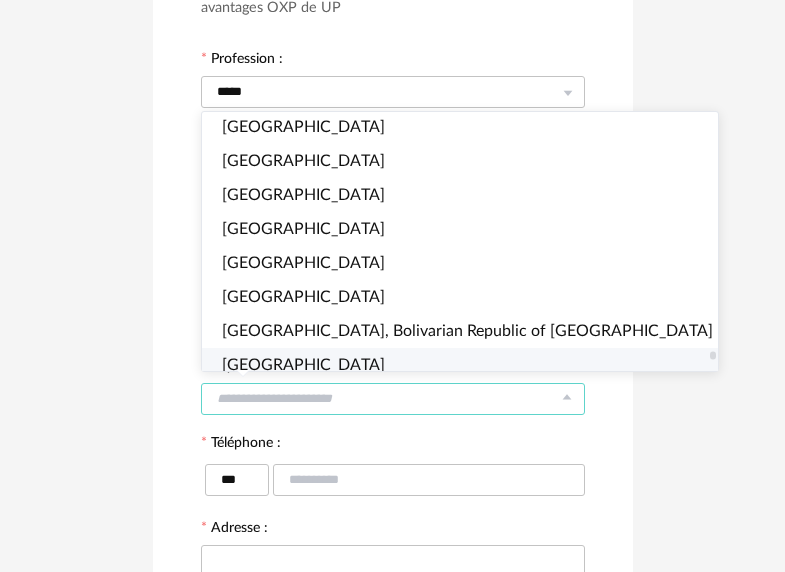 scroll, scrollTop: 7693, scrollLeft: 0, axis: vertical 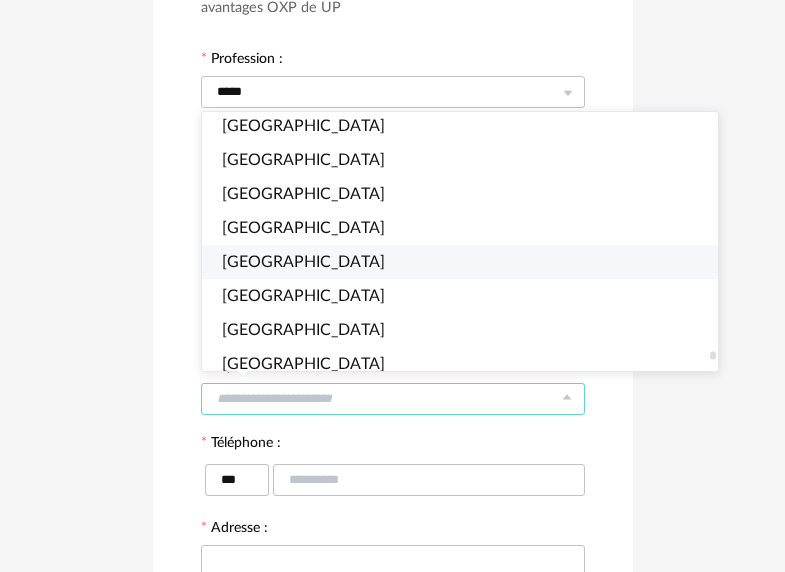 click on "[GEOGRAPHIC_DATA]" at bounding box center (303, 262) 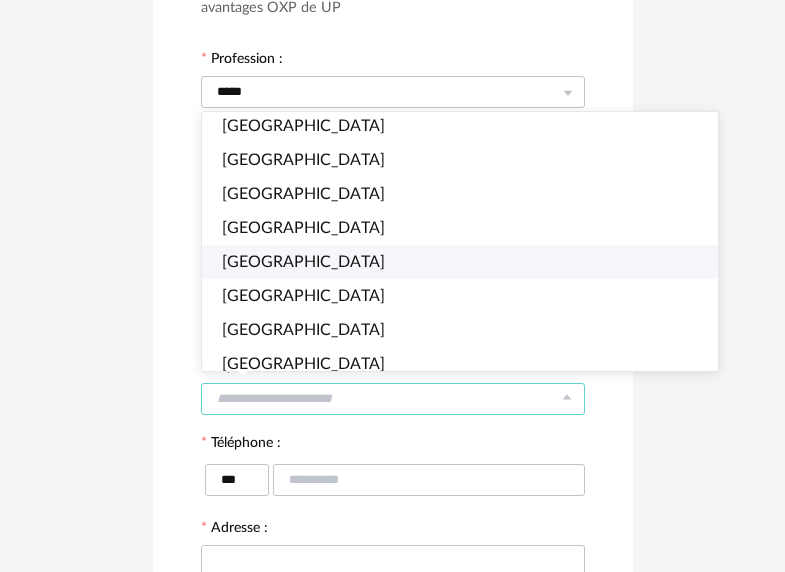 type on "**********" 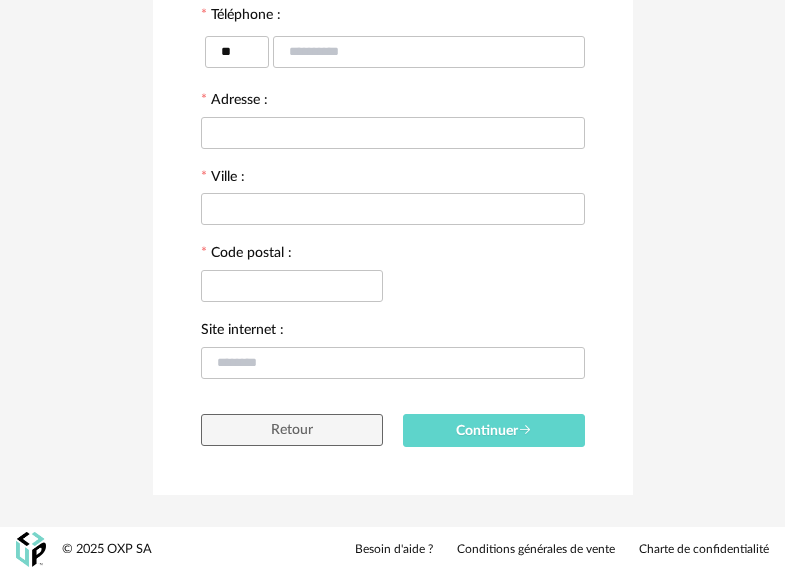 scroll, scrollTop: 213, scrollLeft: 0, axis: vertical 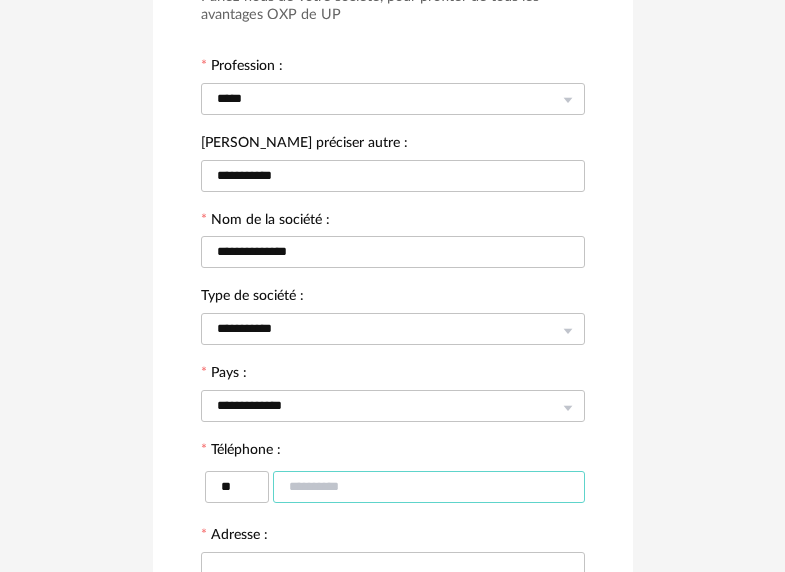 drag, startPoint x: 303, startPoint y: 489, endPoint x: 367, endPoint y: 489, distance: 64 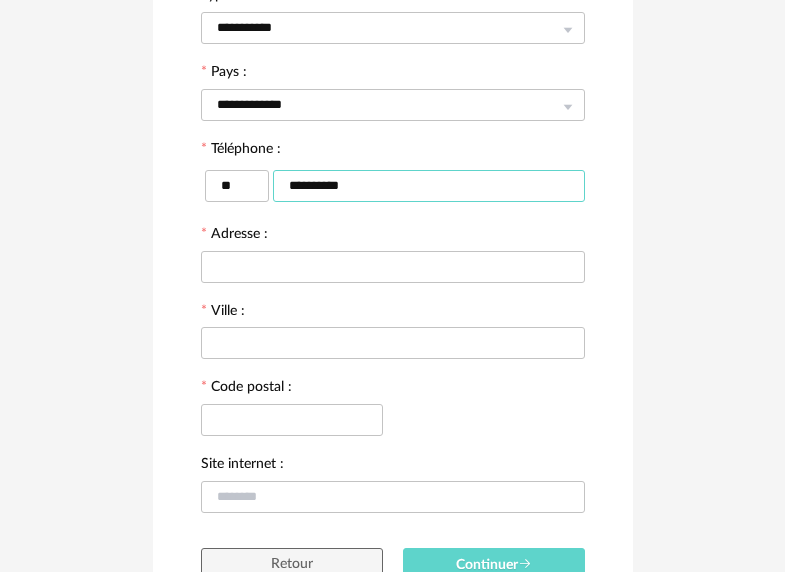 scroll, scrollTop: 658, scrollLeft: 0, axis: vertical 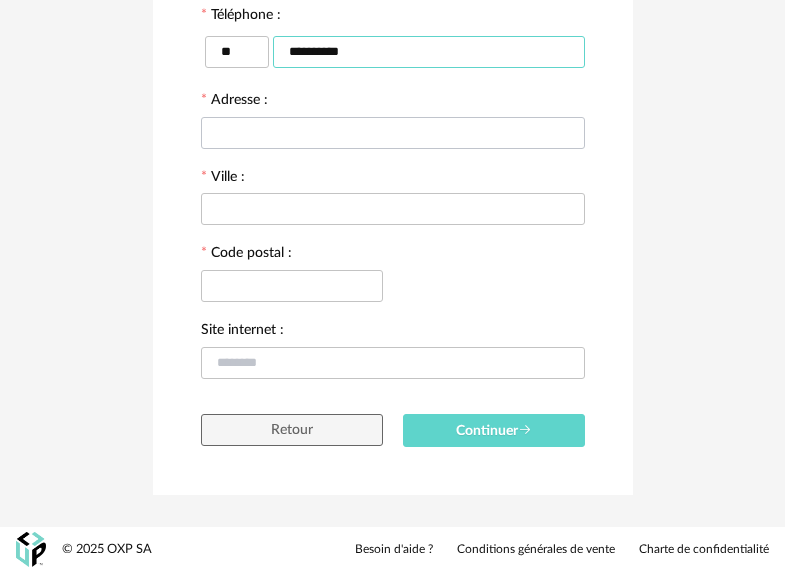 type on "**********" 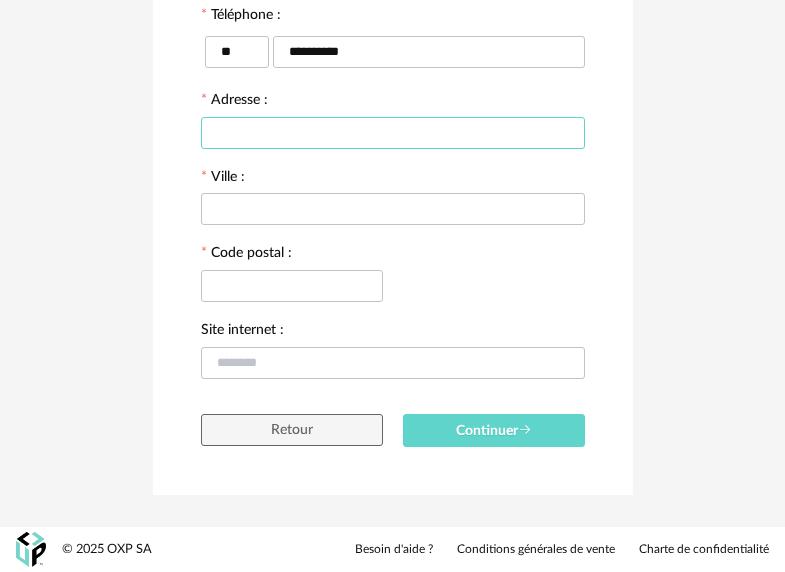 click at bounding box center (393, 133) 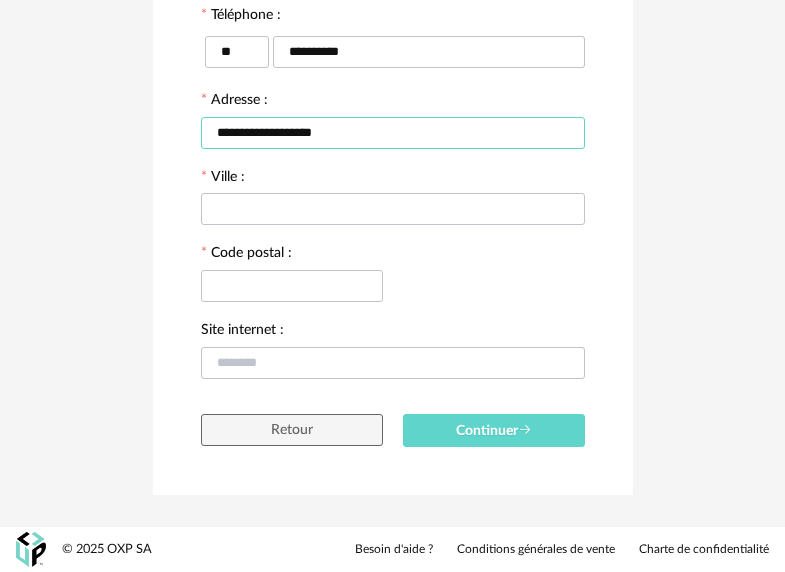 type on "**********" 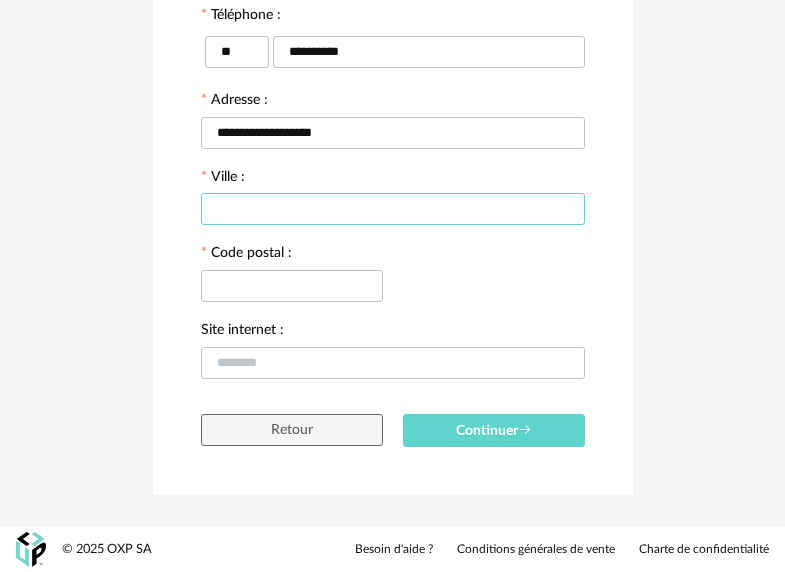 click at bounding box center [393, 209] 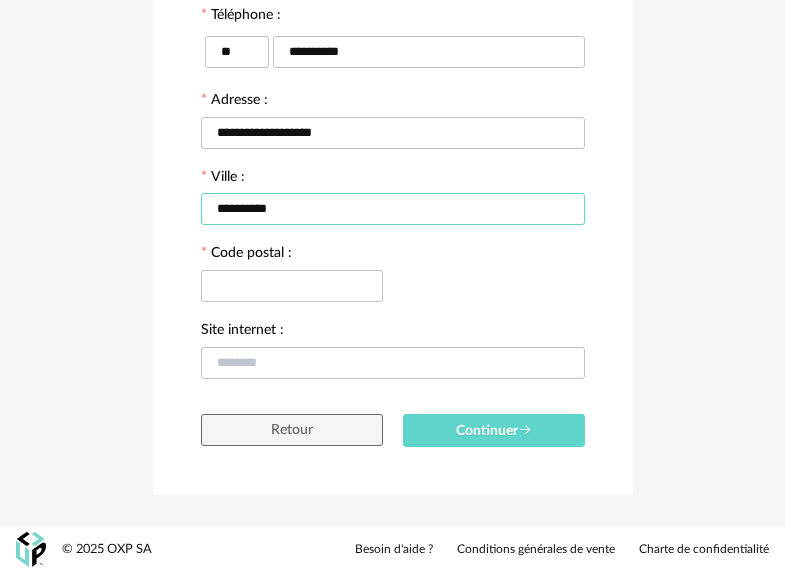 type on "**********" 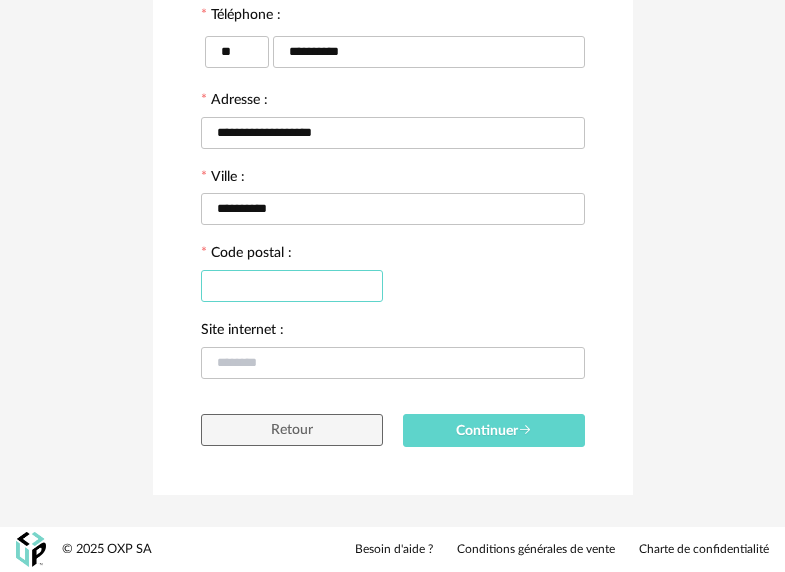click at bounding box center (292, 286) 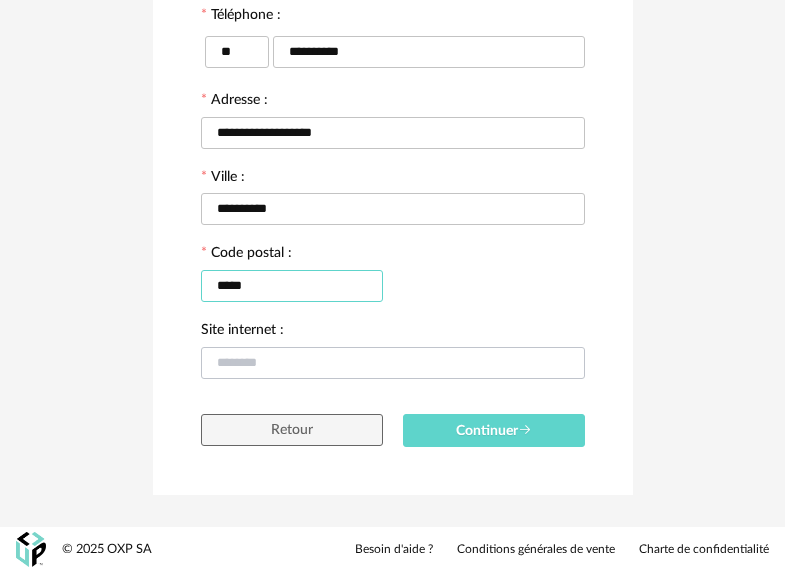 type on "*****" 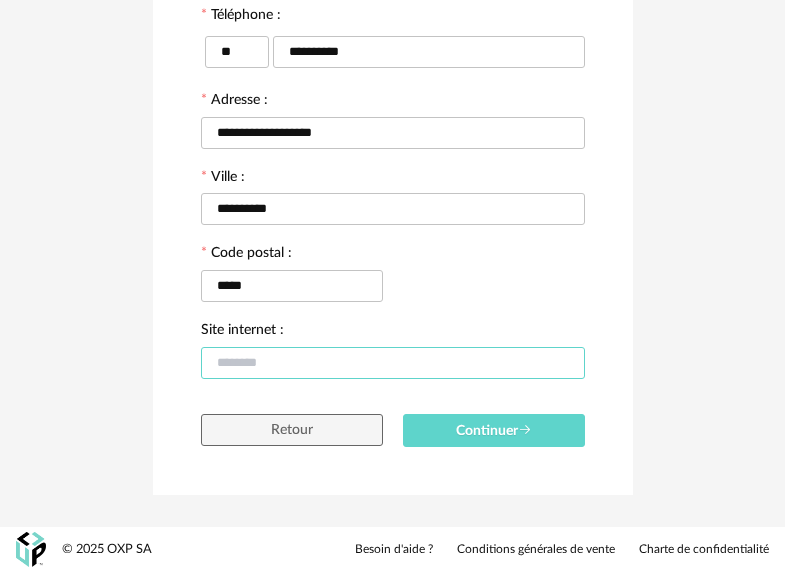 click at bounding box center [393, 363] 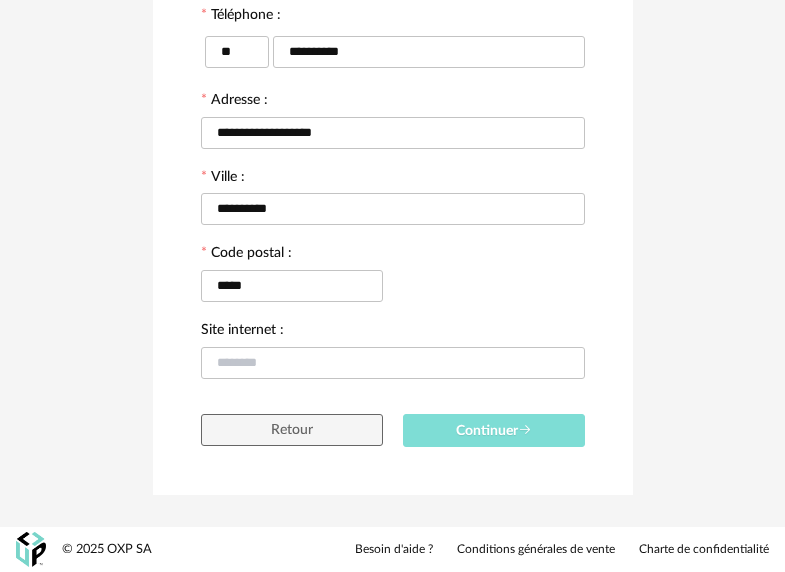 click on "Continuer" at bounding box center [494, 431] 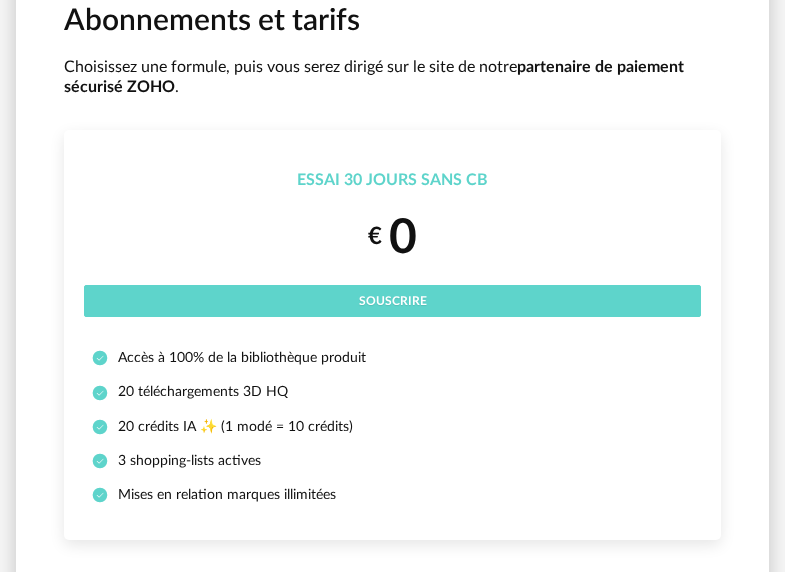 scroll, scrollTop: 0, scrollLeft: 0, axis: both 